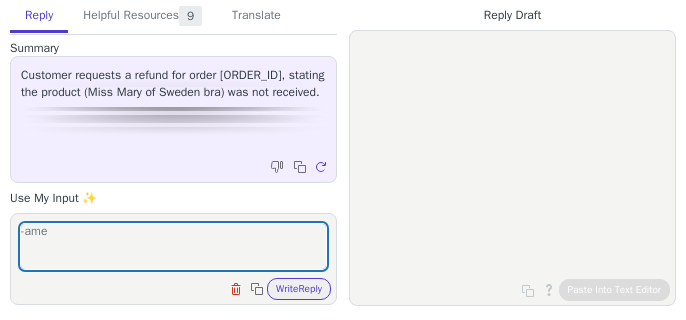 scroll, scrollTop: 0, scrollLeft: 0, axis: both 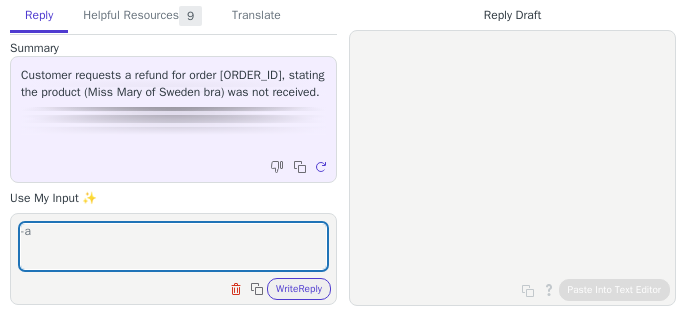 type on "-" 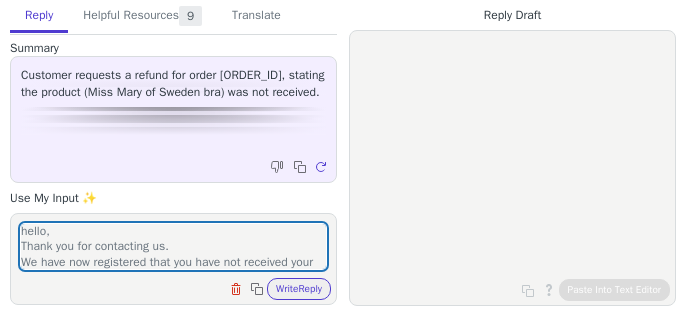 scroll, scrollTop: 186, scrollLeft: 0, axis: vertical 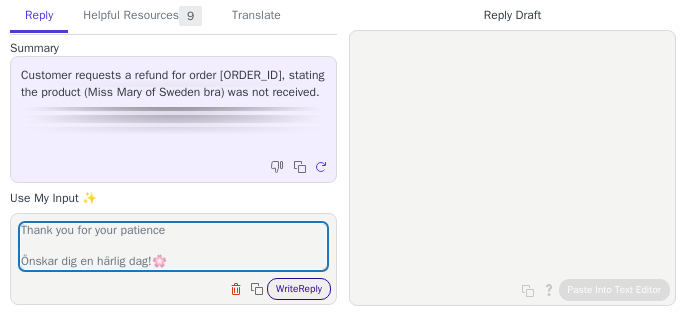 type on "hello,
Thank you for contacting us.
We have now registered that you have not received your parcel and will of course refund you.
Since the order was placed and paid via Amazon, the refund will be processed through your Amazon account. Amazon will then return the amount to the original payment method used – either your bank or credit card account.
Thank you for your patience
Önskar dig en härlig dag!🌸️" 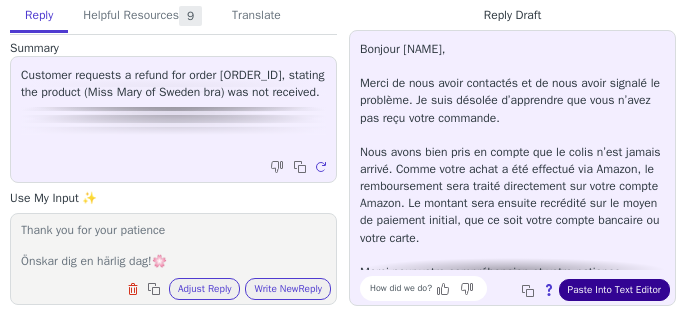 click on "Paste Into Text Editor" at bounding box center [614, 290] 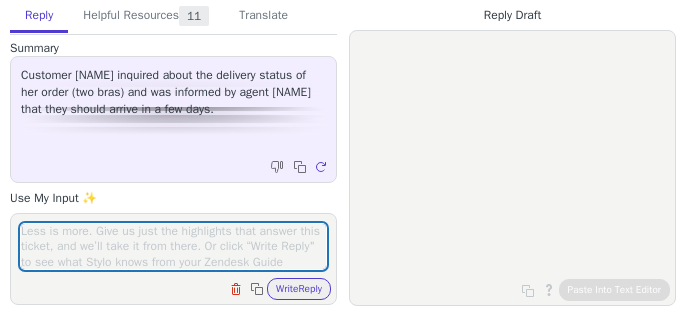 scroll, scrollTop: 0, scrollLeft: 0, axis: both 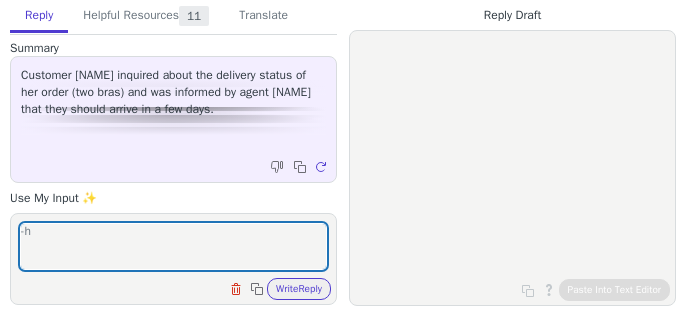 type on "-" 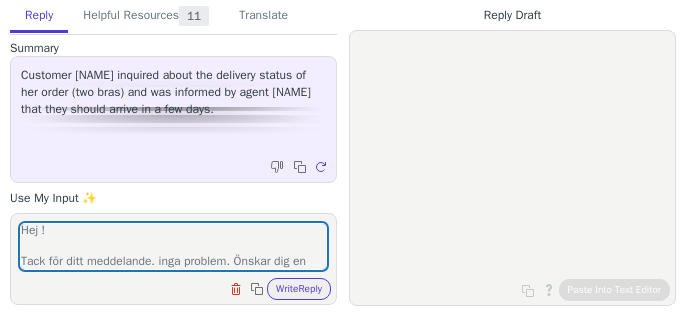 scroll, scrollTop: 16, scrollLeft: 0, axis: vertical 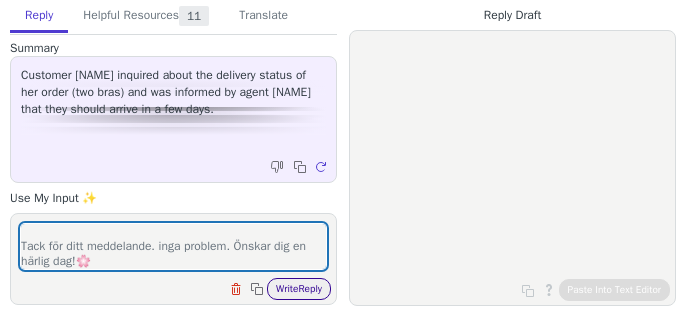 type on "Hej !
Tack för ditt meddelande. inga problem. Önskar dig en härlig dag!🌸️" 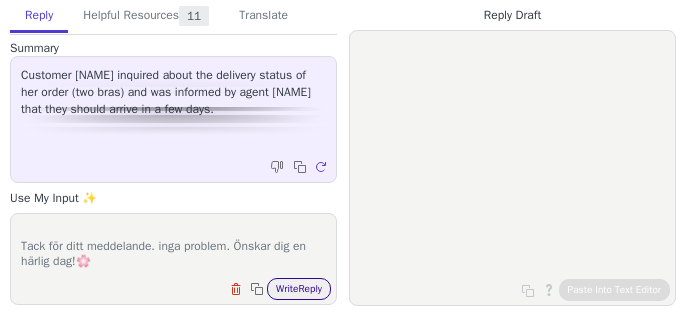 click on "Write  Reply" at bounding box center (299, 289) 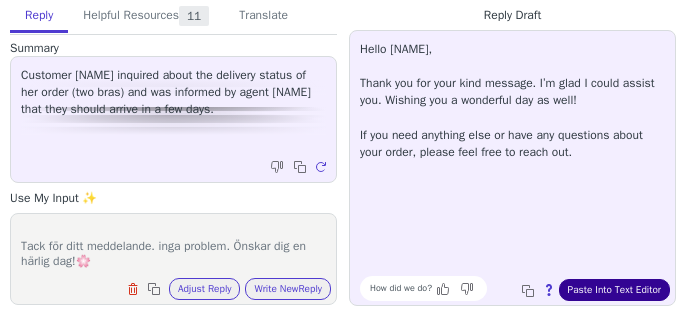 click on "Paste Into Text Editor" at bounding box center (614, 290) 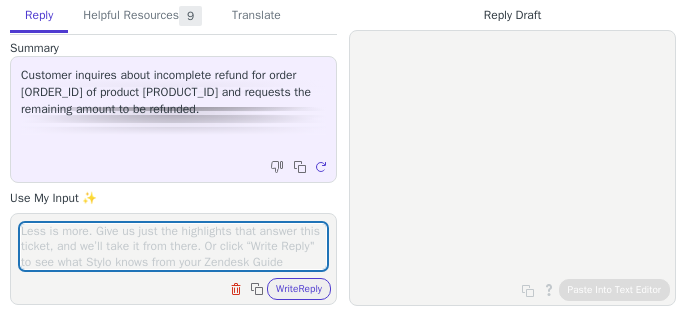 scroll, scrollTop: 0, scrollLeft: 0, axis: both 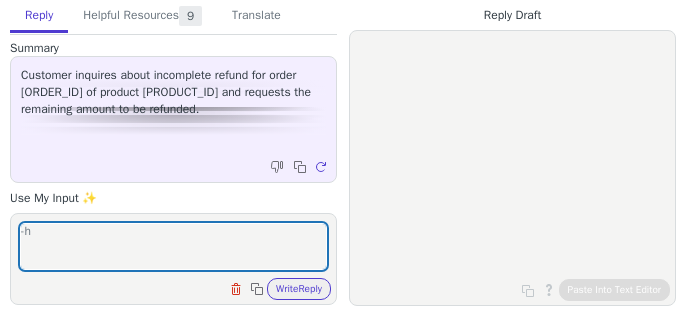 type on "-" 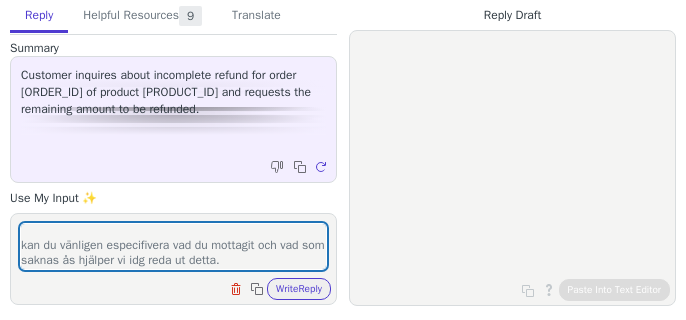 scroll, scrollTop: 78, scrollLeft: 0, axis: vertical 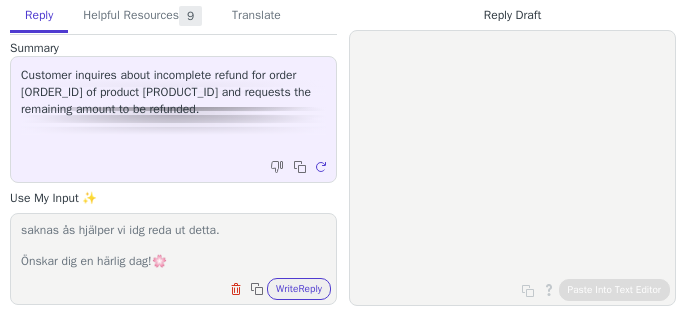 click on "Hej !
Tack för ditt meddelande.
kan du vänligen especifivera vad du mottagit och vad som saknas ås hjälper vi idg reda ut detta.
Önskar dig en härlig dag!🌸️" at bounding box center (173, 246) 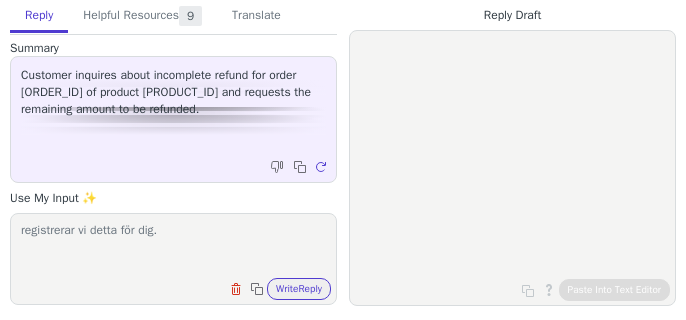 scroll, scrollTop: 93, scrollLeft: 0, axis: vertical 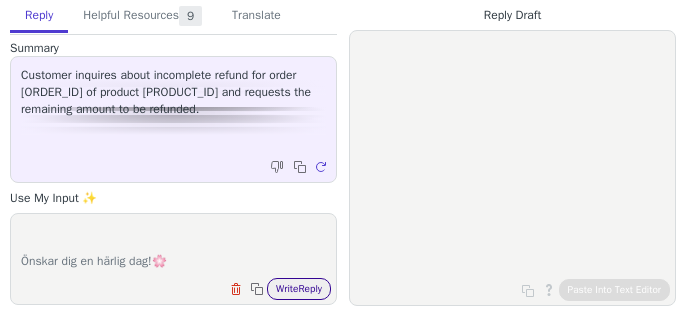 type on "Hej !
Tack för ditt meddelande.
vänligen mddela vad du retunerat från vilkken order ås registrerar vi detta för dig.
Önskar dig en härlig dag!🌸️" 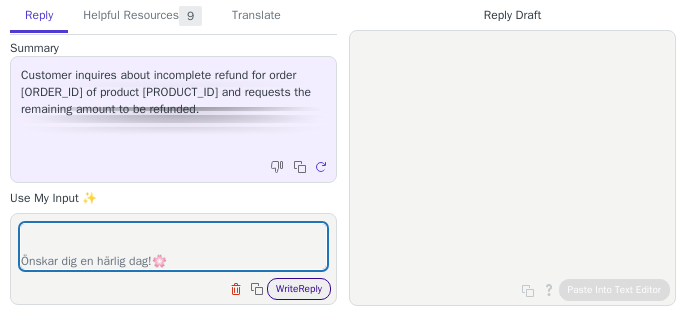 click on "Write  Reply" at bounding box center [299, 289] 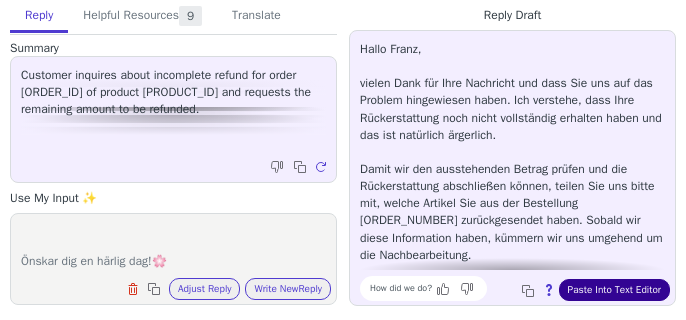 click on "Paste Into Text Editor" at bounding box center (614, 290) 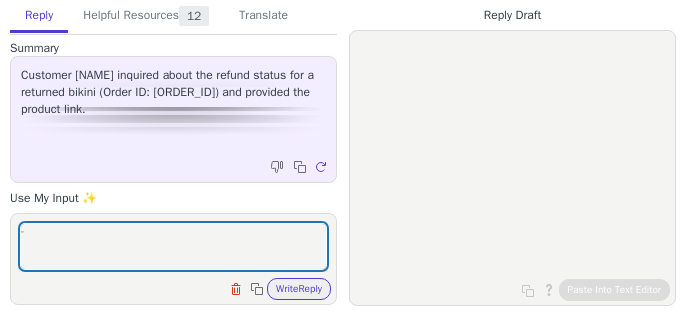 scroll, scrollTop: 0, scrollLeft: 0, axis: both 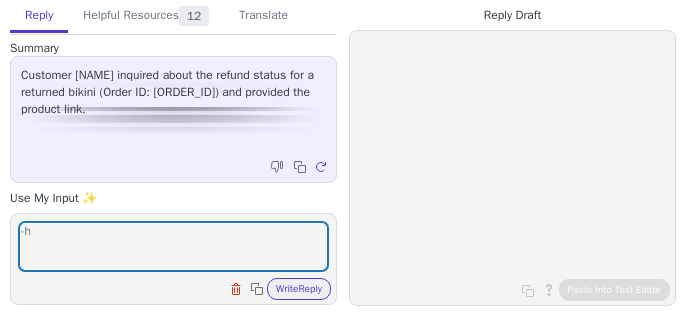 type on "-" 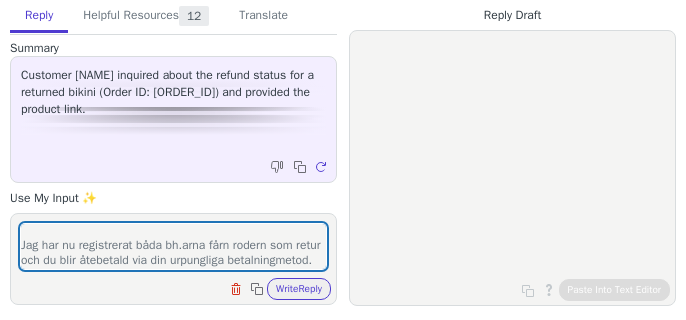 scroll, scrollTop: 93, scrollLeft: 0, axis: vertical 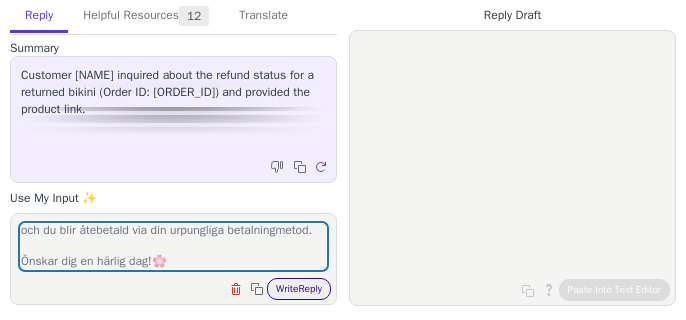 type on "Hej !
Tack för ditt meddelande.
Jag har nu registrerat båda bh.arna fårn rodern som retur och du blir åtebetald via din urpungliga betalningmetod.
Önskar dig en härlig dag!🌸️" 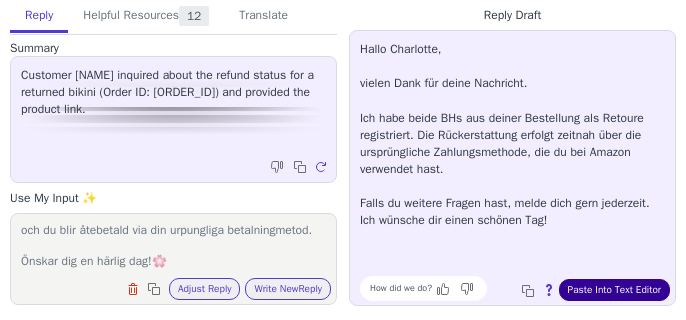 click on "Paste Into Text Editor" at bounding box center (614, 290) 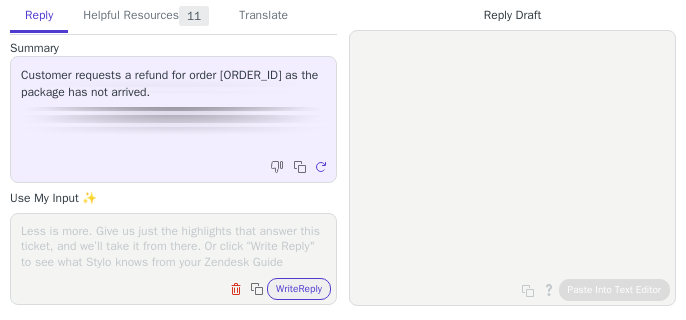 scroll, scrollTop: 0, scrollLeft: 0, axis: both 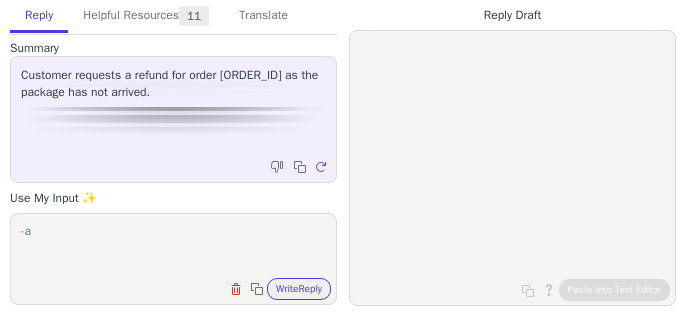 type on "-" 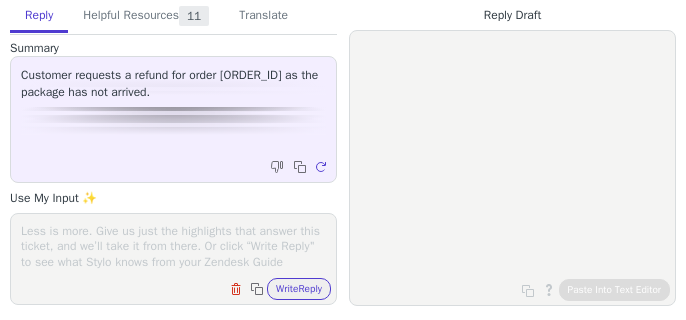paste on "hello,
Thank you for contacting us.
We have now registered that you have not received your parcel and will of course refund you.
Since the order was placed and paid via Amazon, the refund will be processed through your Amazon account. Amazon will then return the amount to the original payment method used – either your bank or credit card account.
Thank you for your patience
Önskar dig en härlig dag!🌸️" 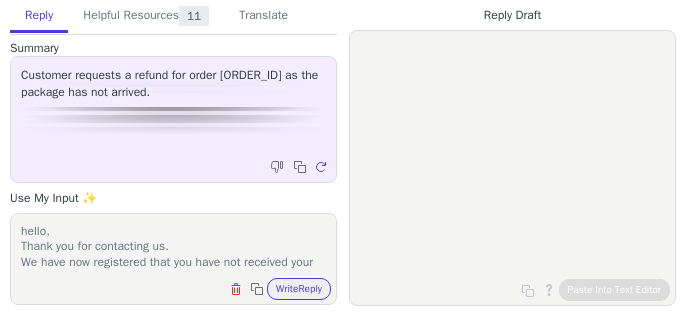 scroll, scrollTop: 186, scrollLeft: 0, axis: vertical 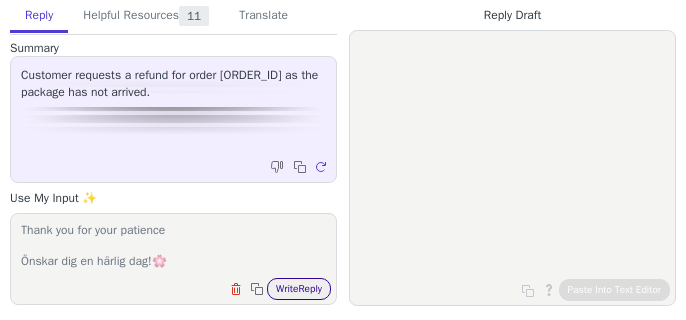 type on "hello,
Thank you for contacting us.
We have now registered that you have not received your parcel and will of course refund you.
Since the order was placed and paid via Amazon, the refund will be processed through your Amazon account. Amazon will then return the amount to the original payment method used – either your bank or credit card account.
Thank you for your patience
Önskar dig en härlig dag!🌸️" 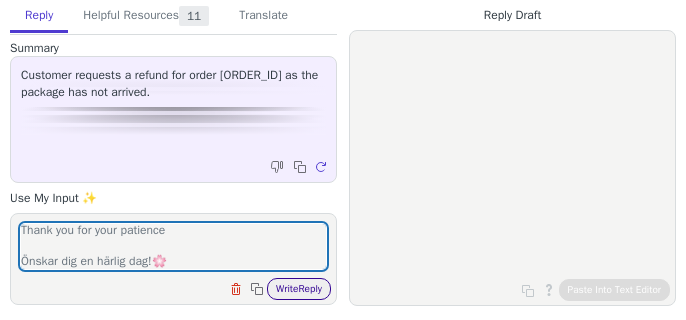 click on "Write  Reply" at bounding box center (299, 289) 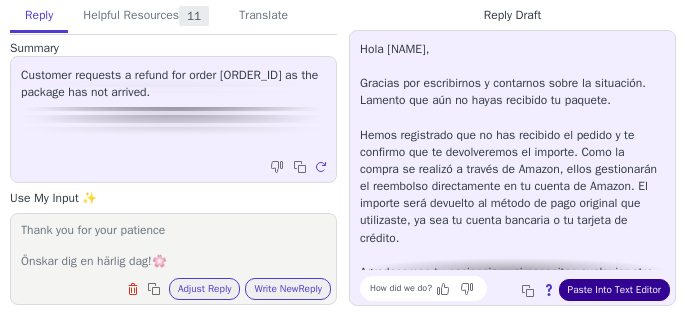 click on "Paste Into Text Editor" at bounding box center (614, 290) 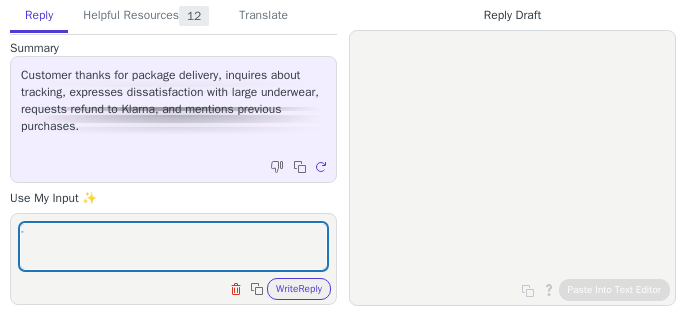 scroll, scrollTop: 0, scrollLeft: 0, axis: both 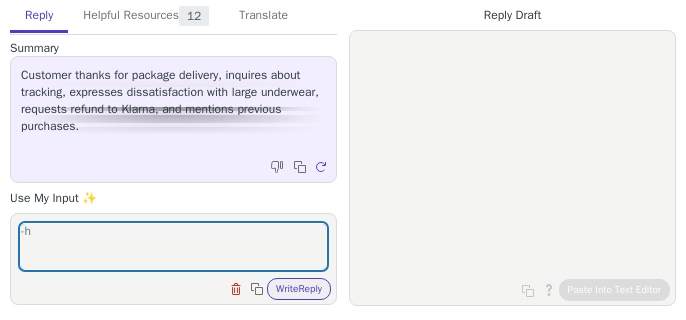 type on "-" 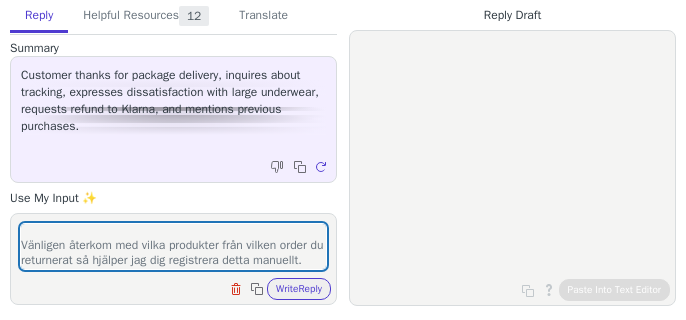 scroll, scrollTop: 93, scrollLeft: 0, axis: vertical 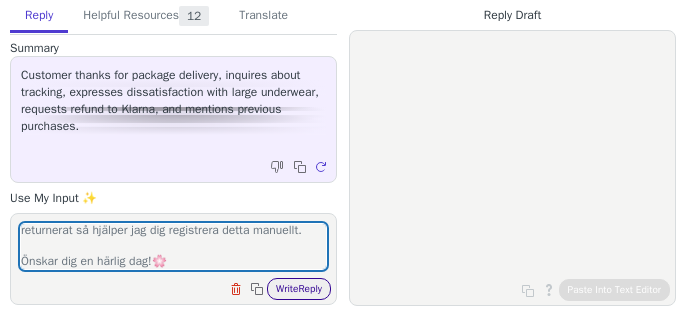 type on "Hej !
Tack för ditt meddelande.
Vänligen återkom med vilka produkter från vilken order du returnerat så hjälper jag dig registrera detta manuellt.
Önskar dig en härlig dag!🌸️" 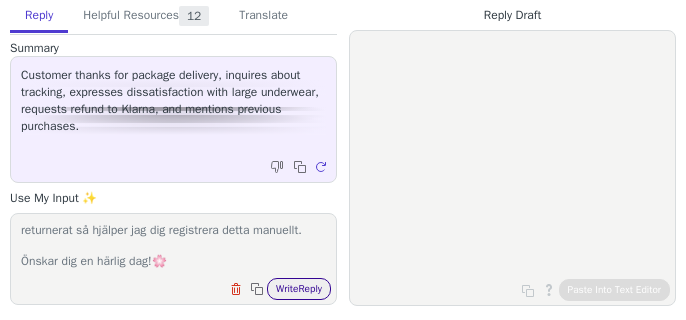 click on "Write  Reply" at bounding box center (299, 289) 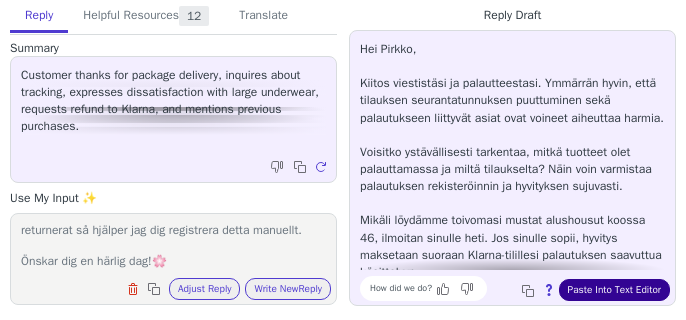 click on "Paste Into Text Editor" at bounding box center (614, 290) 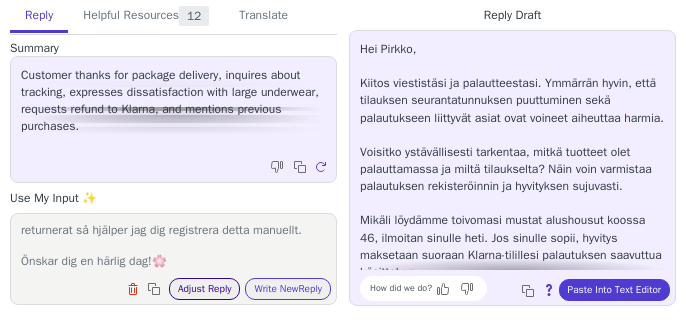 click on "Adjust Reply" at bounding box center (205, 289) 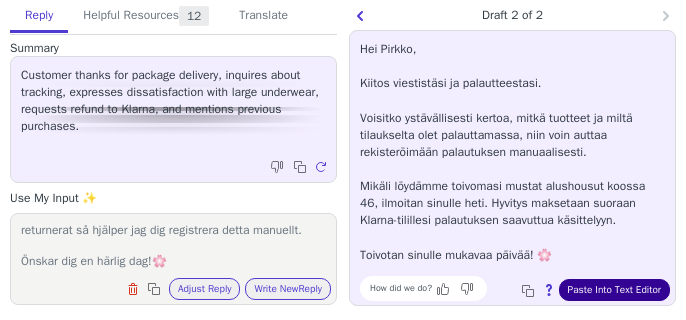 click on "Paste Into Text Editor" at bounding box center [614, 290] 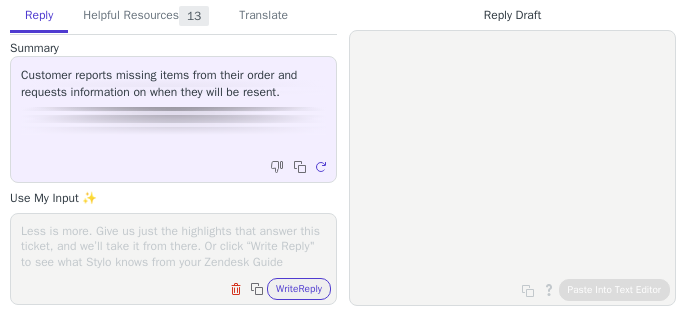 scroll, scrollTop: 0, scrollLeft: 0, axis: both 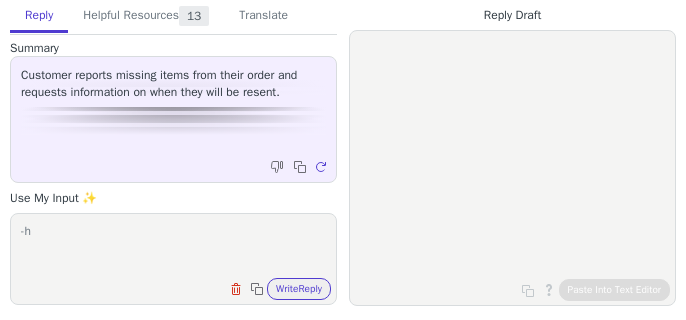 type on "-" 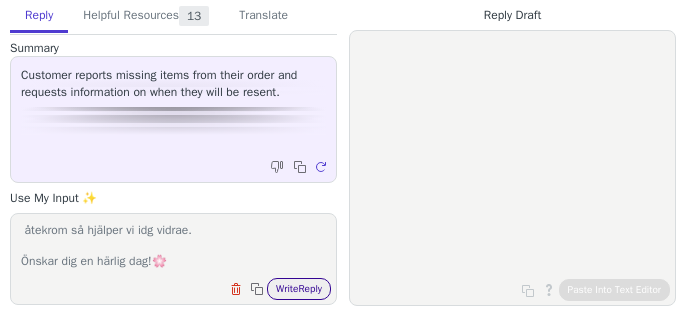 type on "Hej !
Tack för ditt meddelande.
jag akns e att din order ksickatdes i två sepsatat förändelser. JAg kan se att dom båda är markerade som levereradre? har du mottagit dom båda och isåfall saknar du fortfarande dina saker?
åtekrom så hjälper vi idg vidrae.
Önskar dig en härlig dag!🌸️" 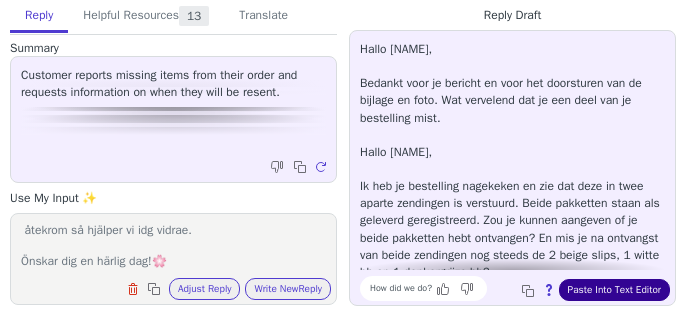 click on "Paste Into Text Editor" at bounding box center (614, 290) 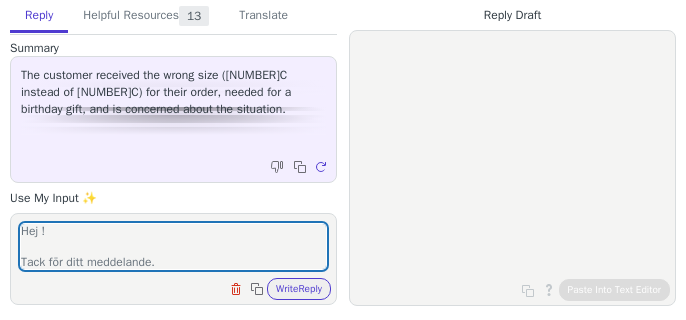 scroll, scrollTop: 0, scrollLeft: 0, axis: both 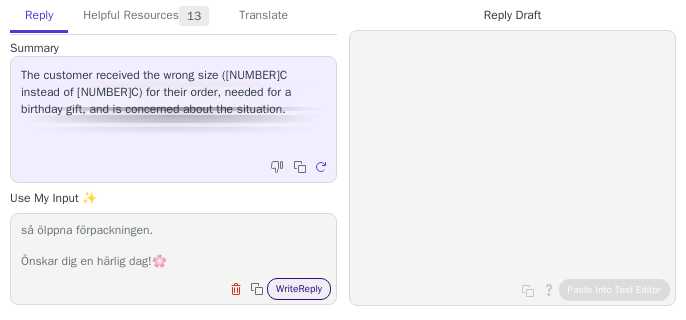 click on "Write  Reply" at bounding box center [299, 289] 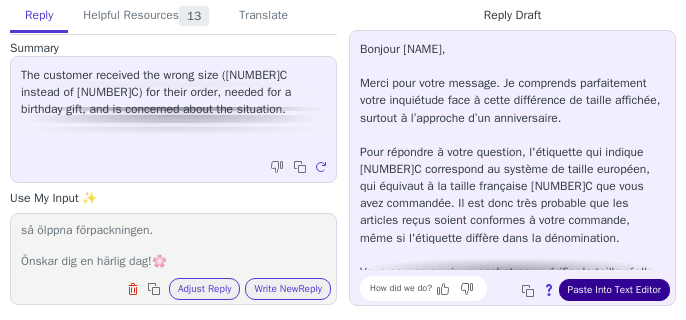 click on "Paste Into Text Editor" at bounding box center [614, 290] 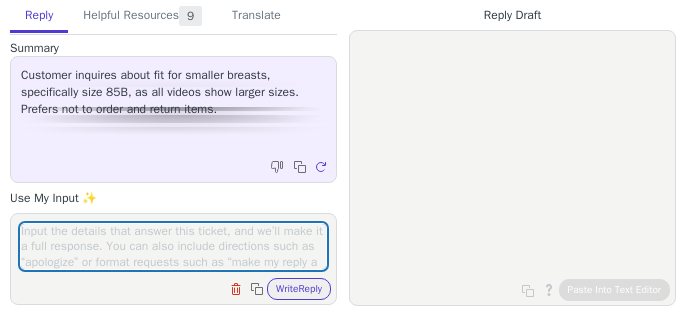 scroll, scrollTop: 0, scrollLeft: 0, axis: both 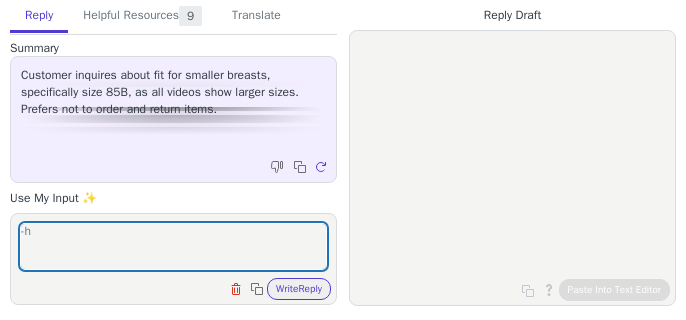 type on "-" 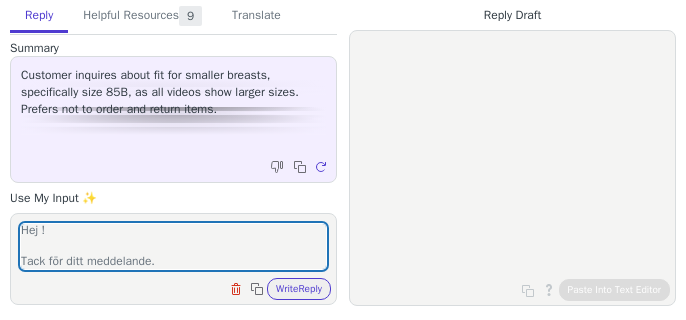 scroll, scrollTop: 16, scrollLeft: 0, axis: vertical 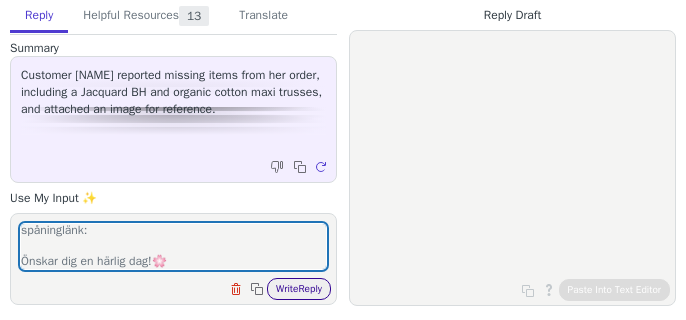 type on "Hej !
Tack för ditt meddelande.
jag akns e att din order ksickats i tå separata försändelser och att båda nu är markerade som elvererade. Har du mottagit båda?
spåninglänk:
Önskar dig en härlig dag!🌸️" 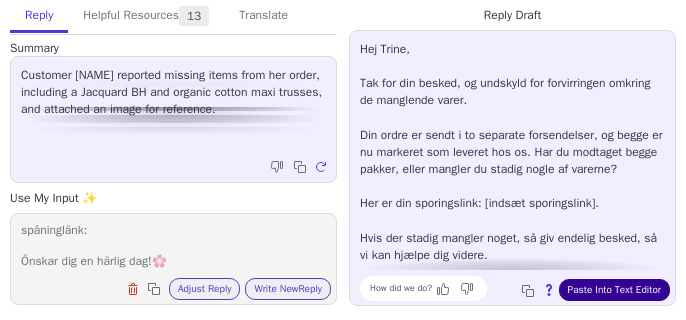 click on "Paste Into Text Editor" at bounding box center (614, 290) 